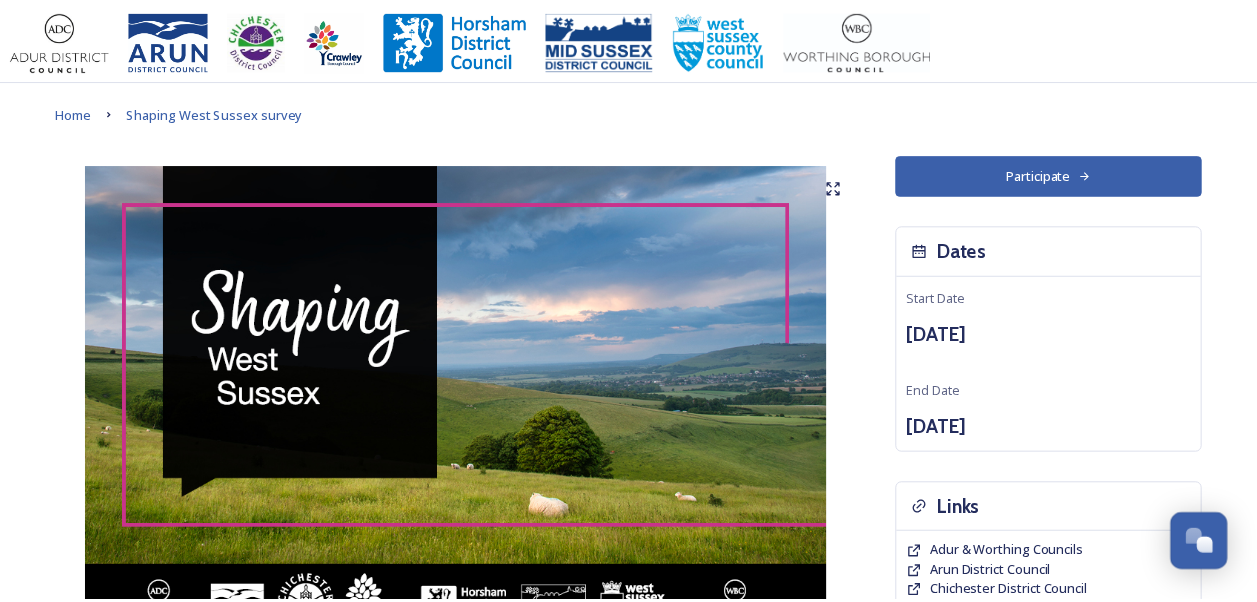 scroll, scrollTop: 0, scrollLeft: 0, axis: both 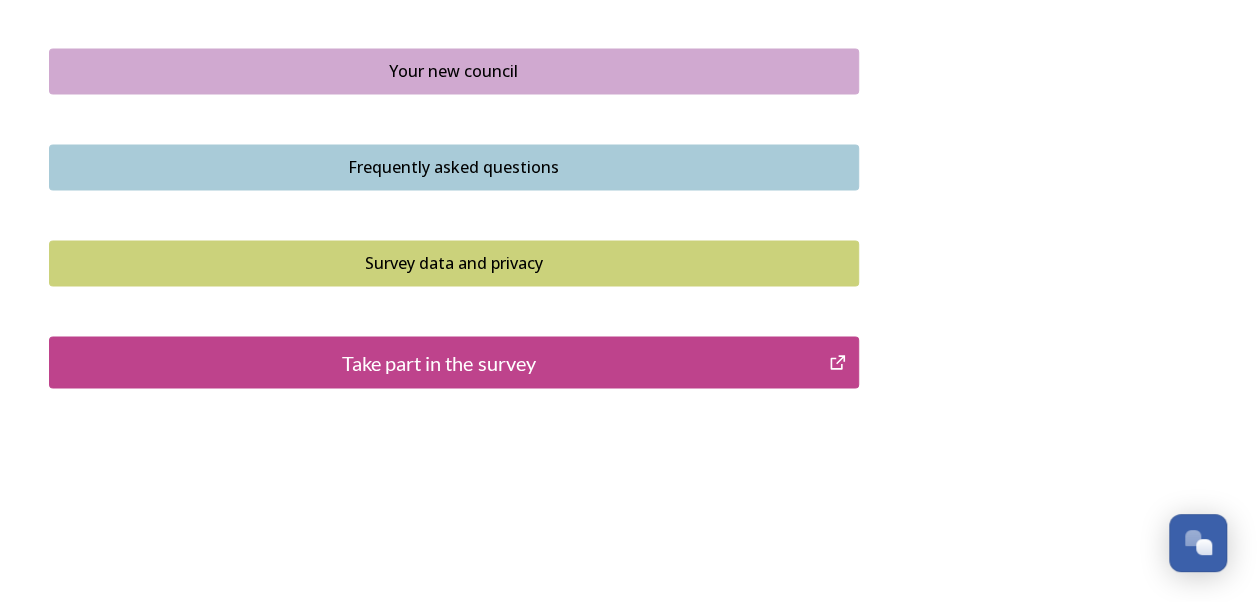click on "Take part in the survey" at bounding box center [439, 362] 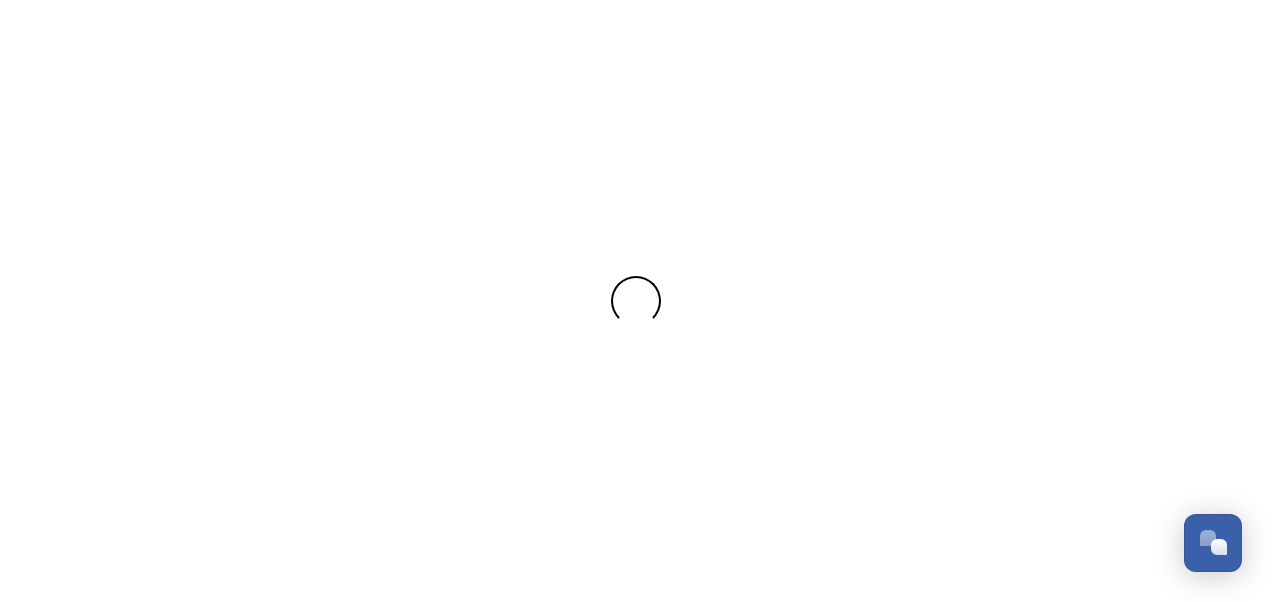 scroll, scrollTop: 0, scrollLeft: 0, axis: both 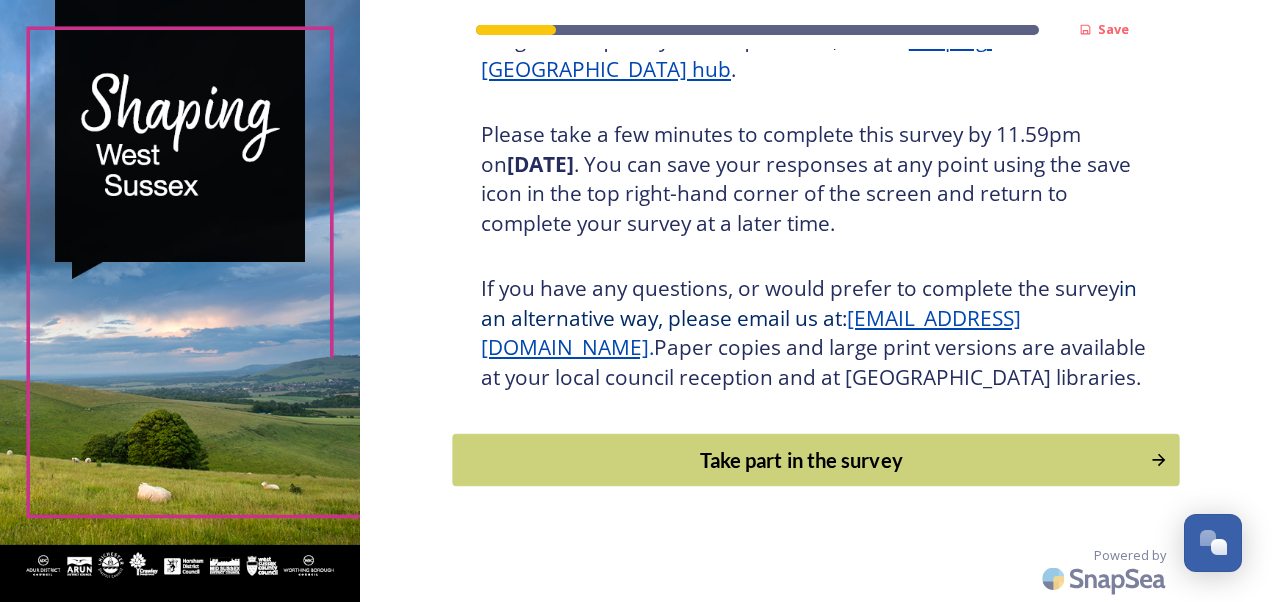 click on "Take part in the survey" at bounding box center [801, 460] 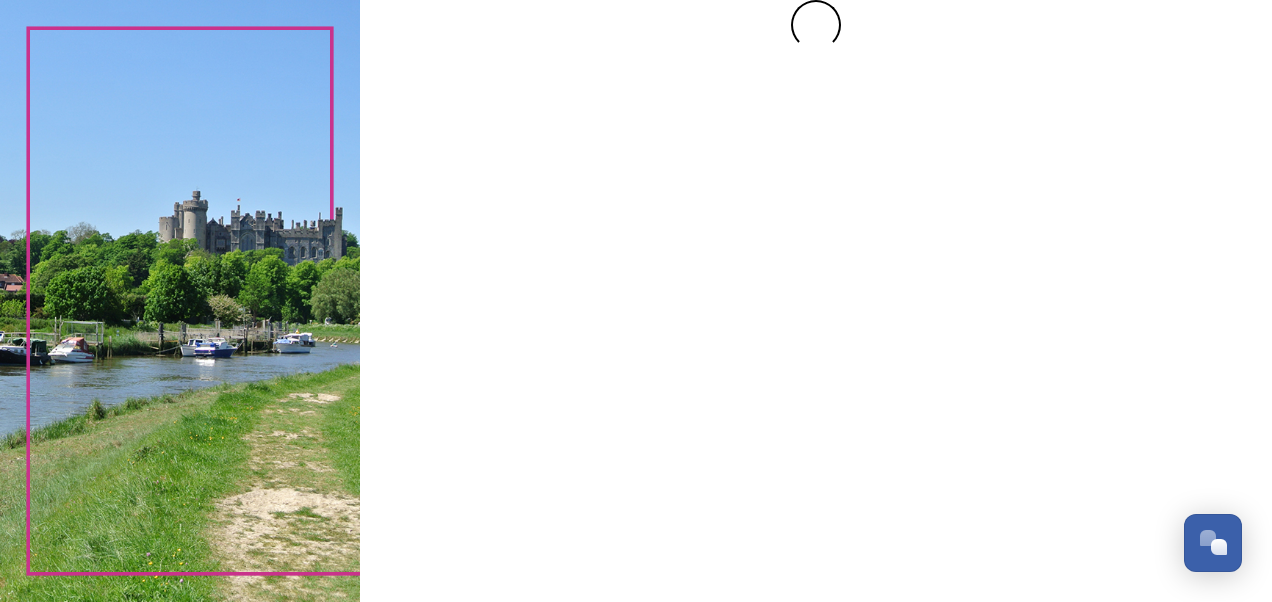 scroll, scrollTop: 0, scrollLeft: 0, axis: both 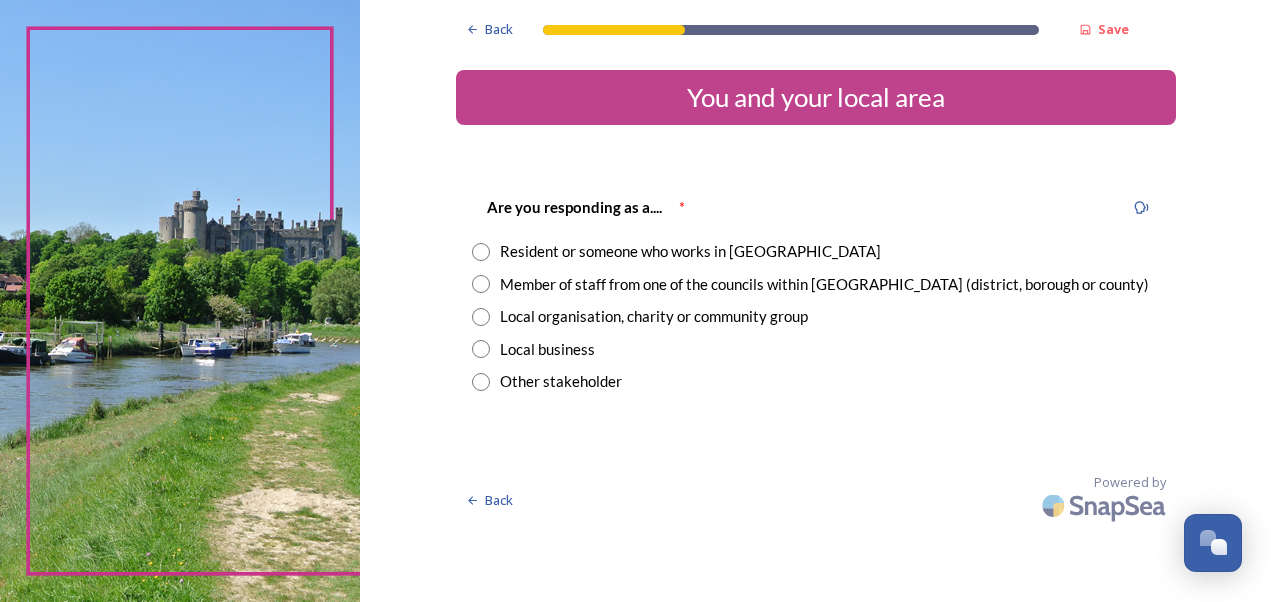click at bounding box center [481, 284] 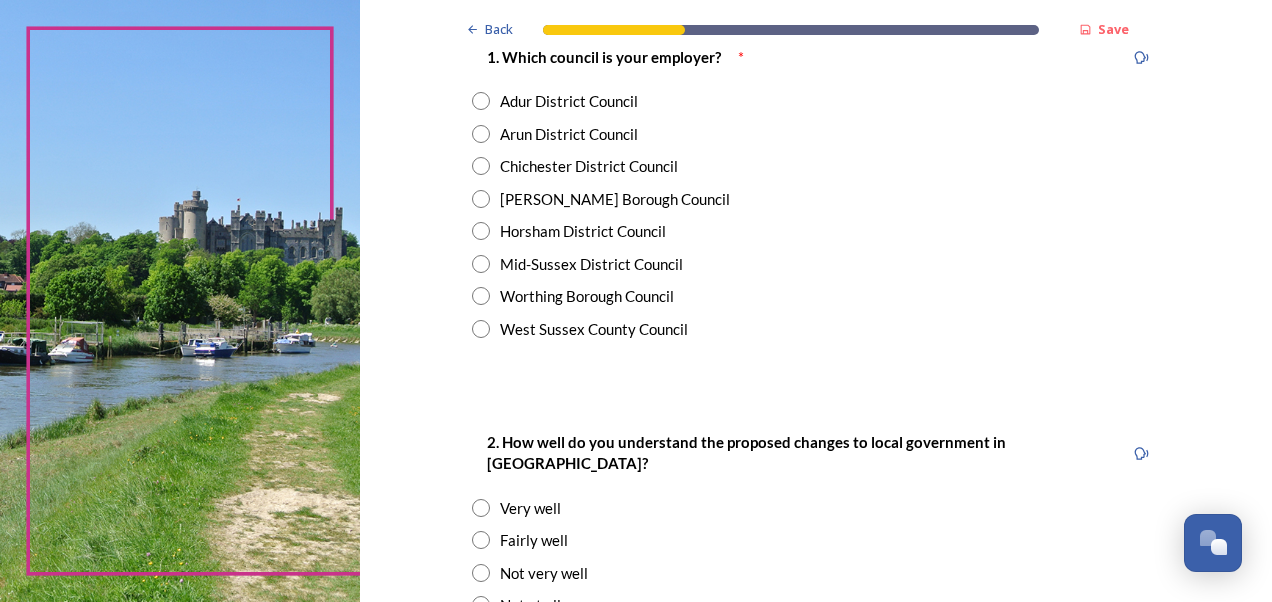 scroll, scrollTop: 440, scrollLeft: 0, axis: vertical 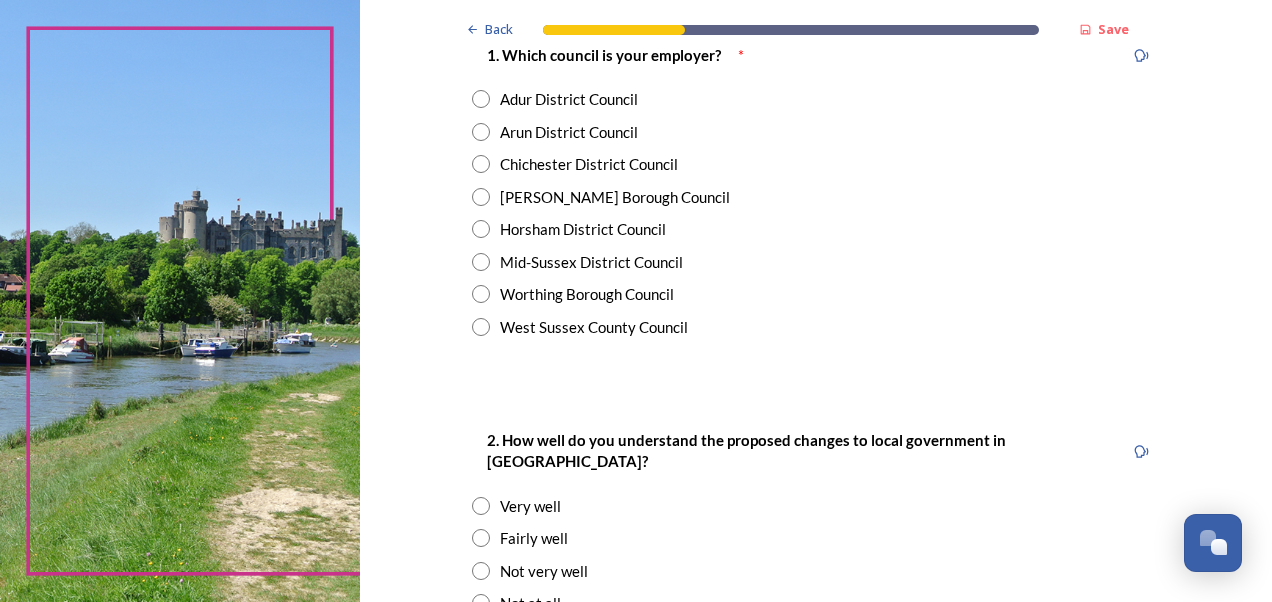 click at bounding box center (481, 327) 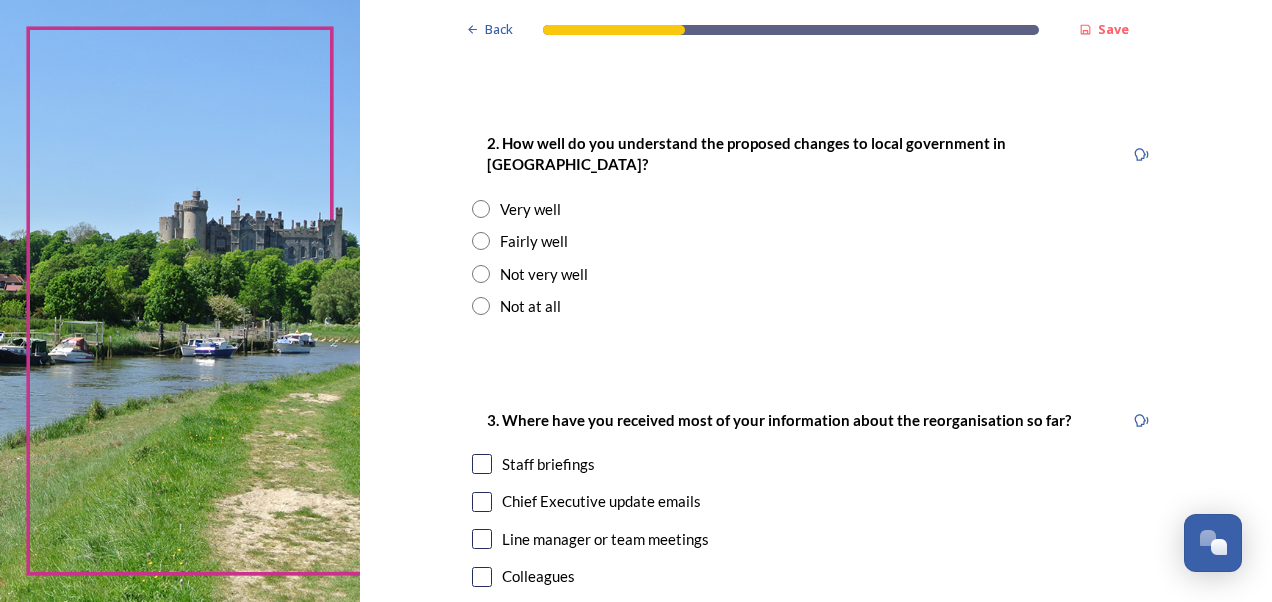 scroll, scrollTop: 763, scrollLeft: 0, axis: vertical 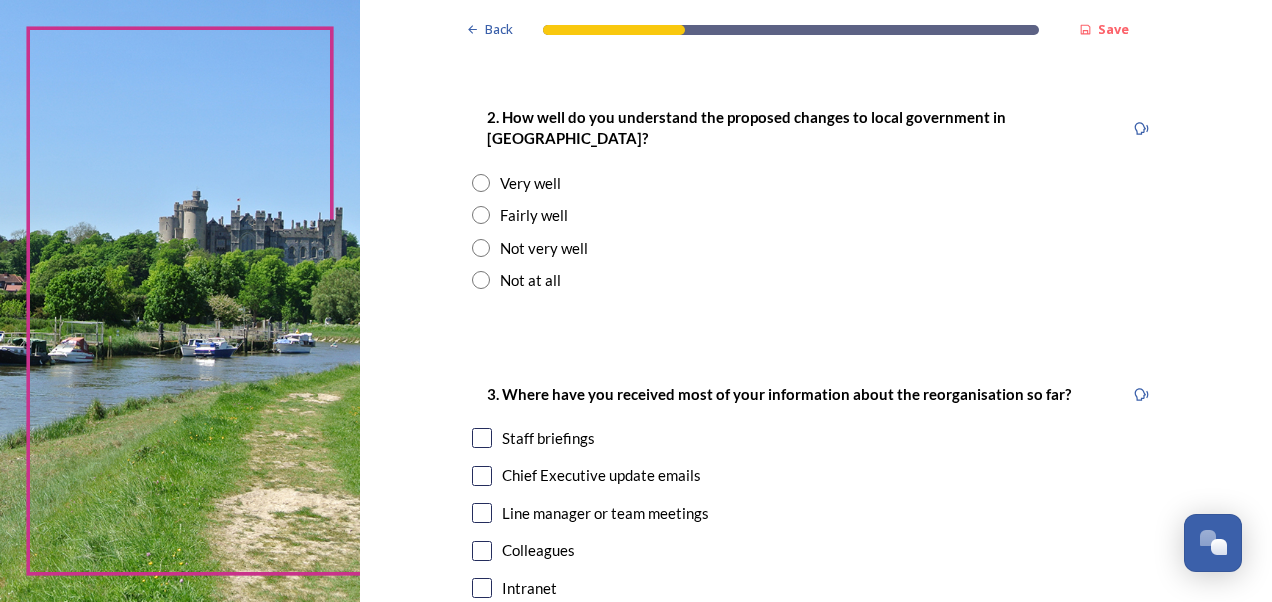 click at bounding box center [481, 215] 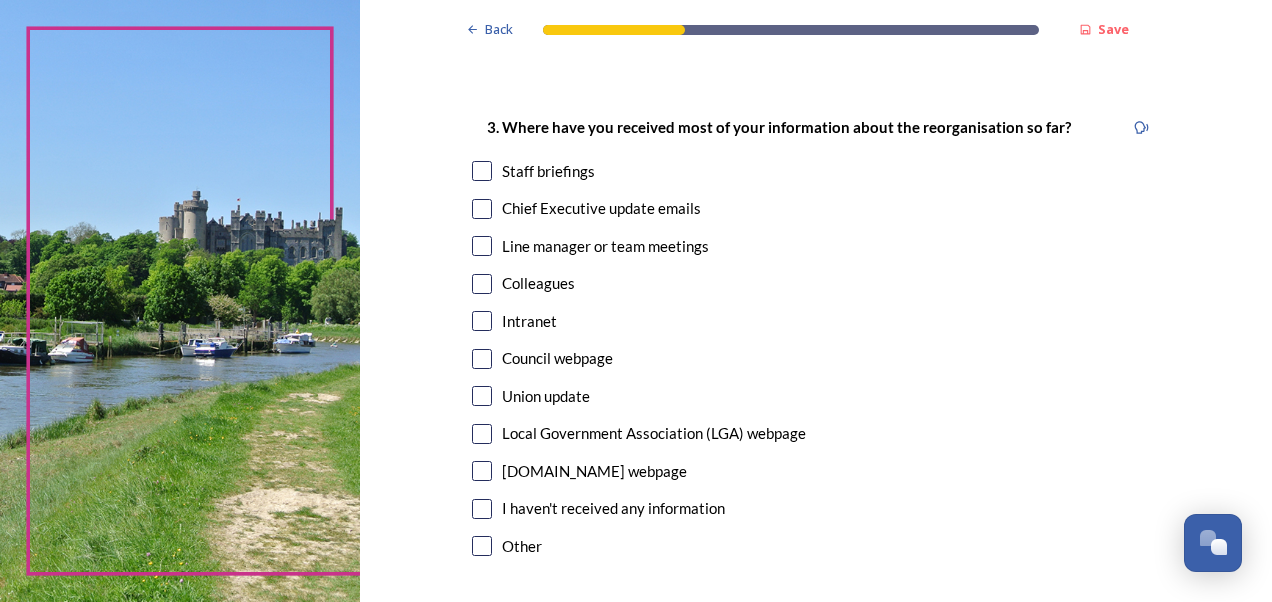 scroll, scrollTop: 1032, scrollLeft: 0, axis: vertical 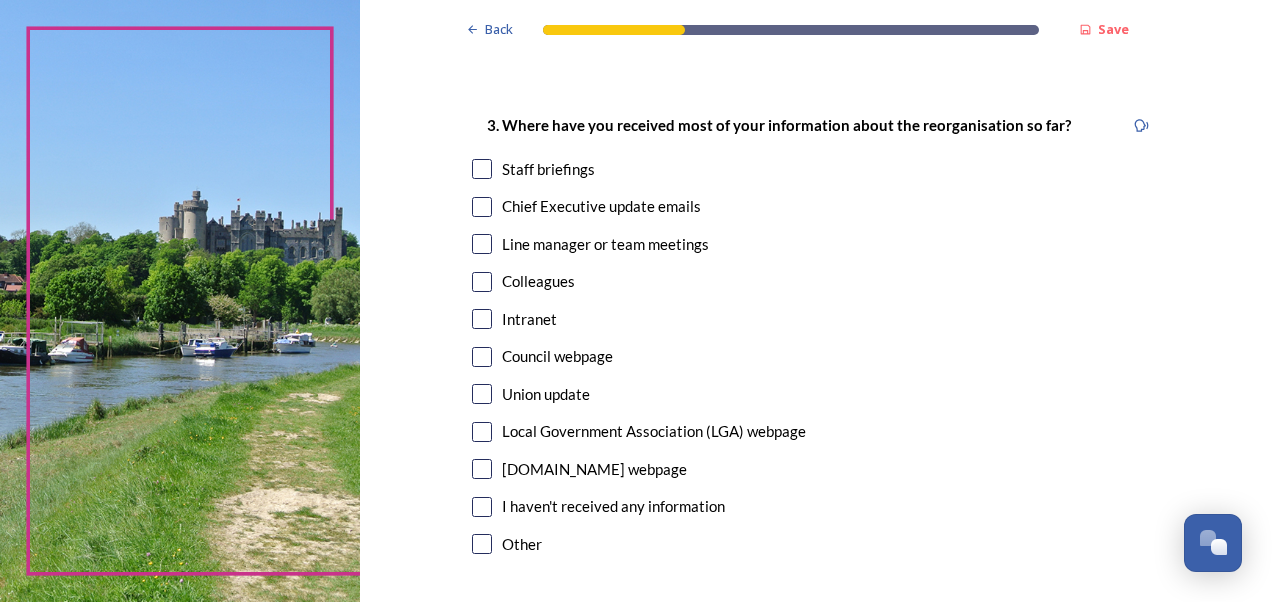 click at bounding box center (482, 207) 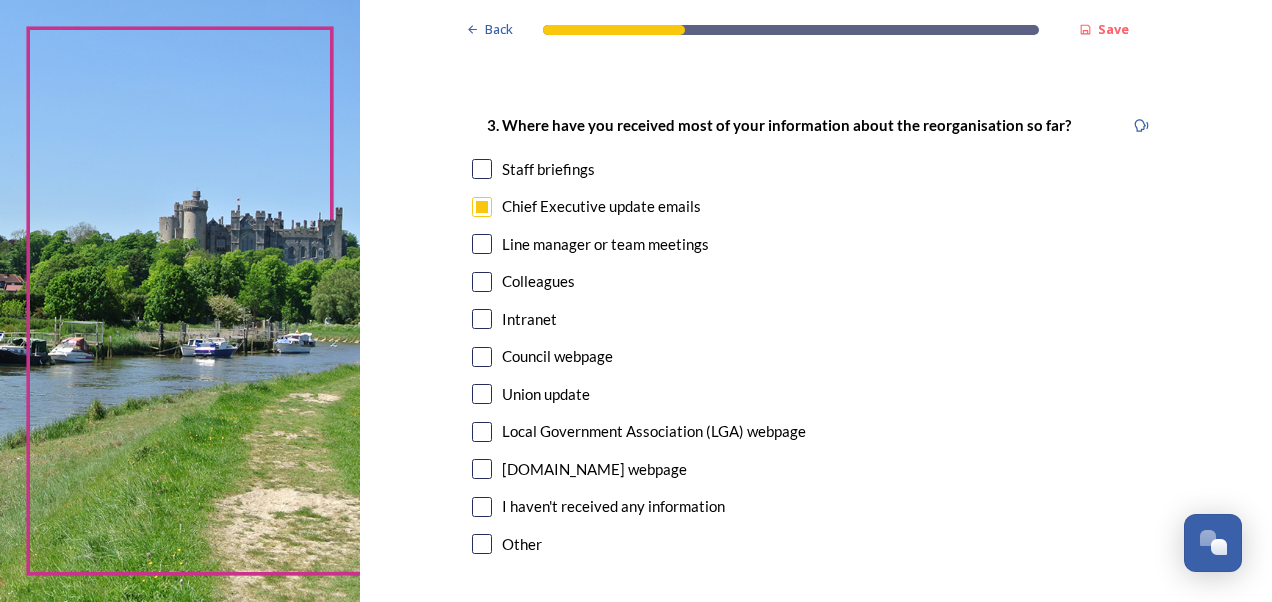 click at bounding box center (482, 319) 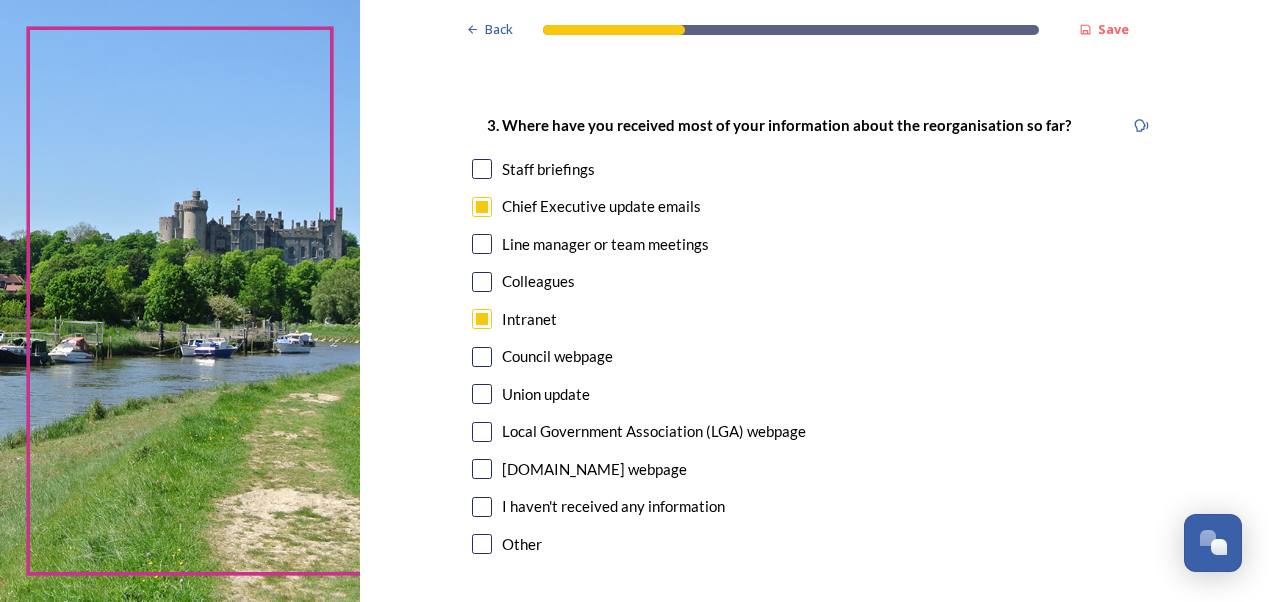 click at bounding box center [482, 244] 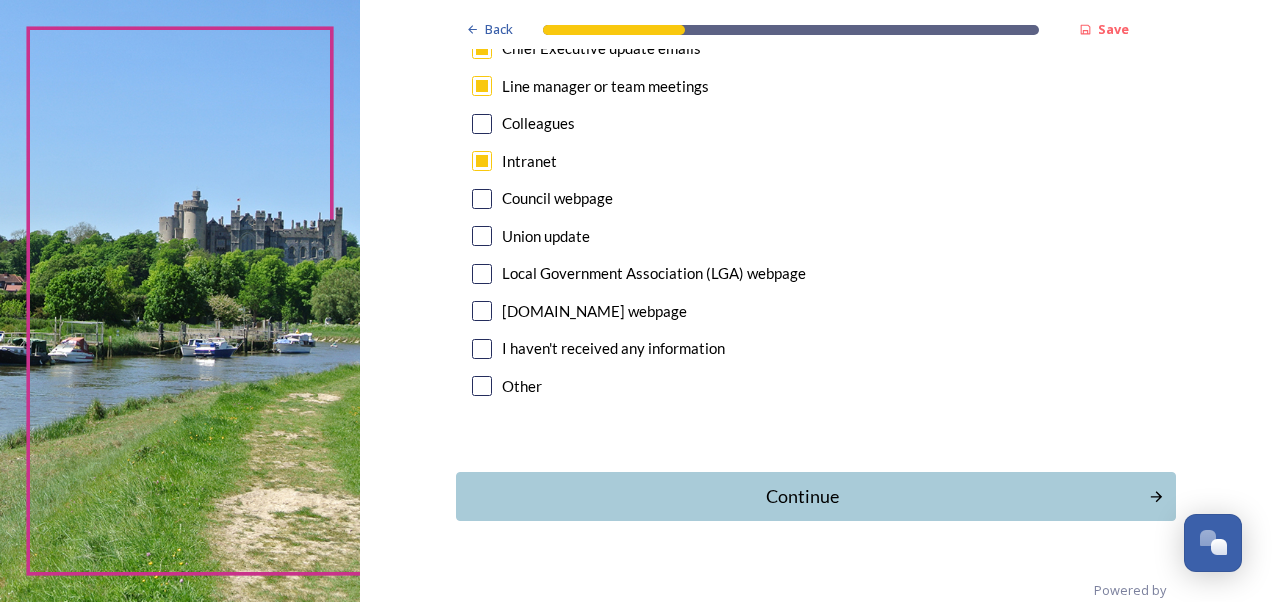 scroll, scrollTop: 1203, scrollLeft: 0, axis: vertical 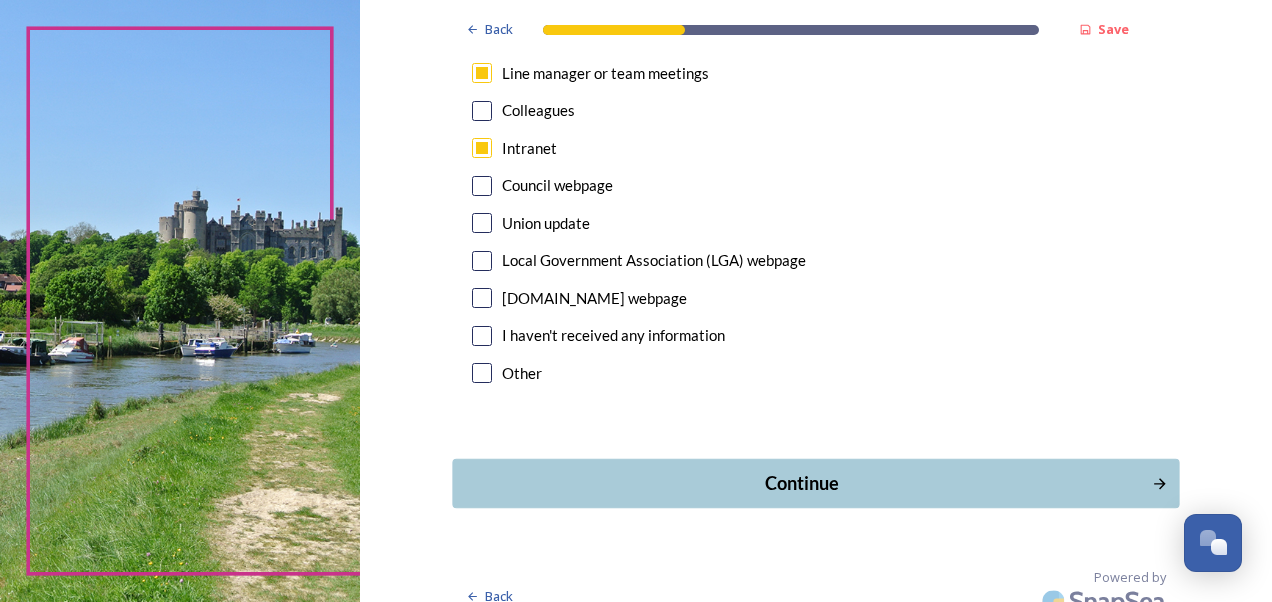 click on "Continue" at bounding box center (801, 483) 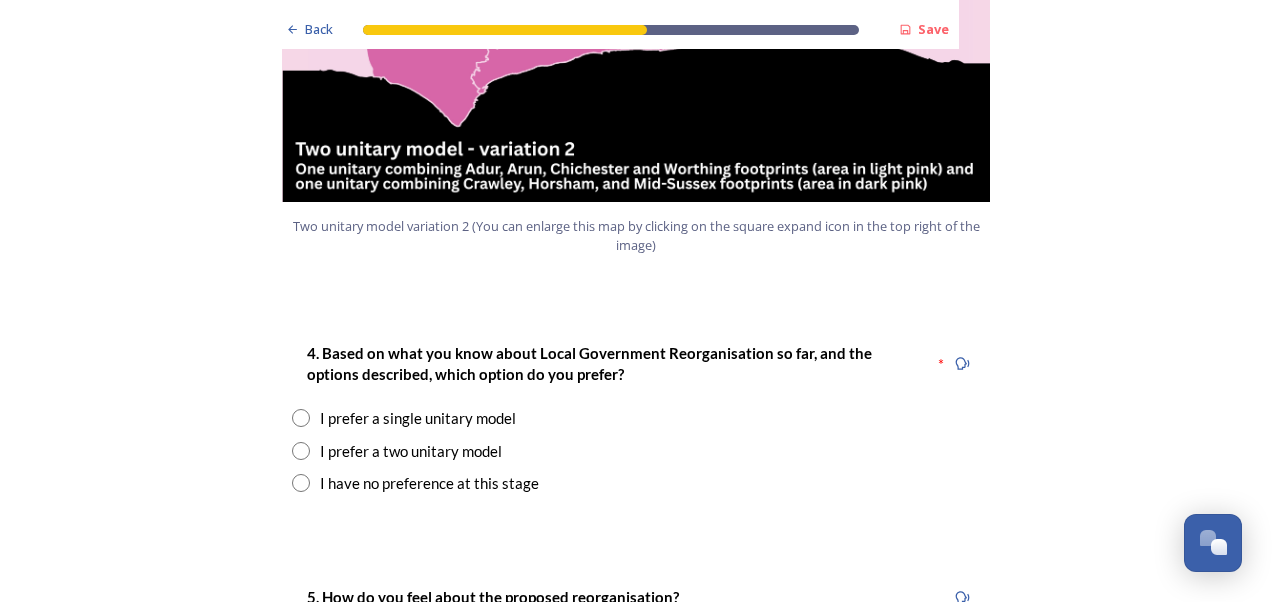 scroll, scrollTop: 2486, scrollLeft: 0, axis: vertical 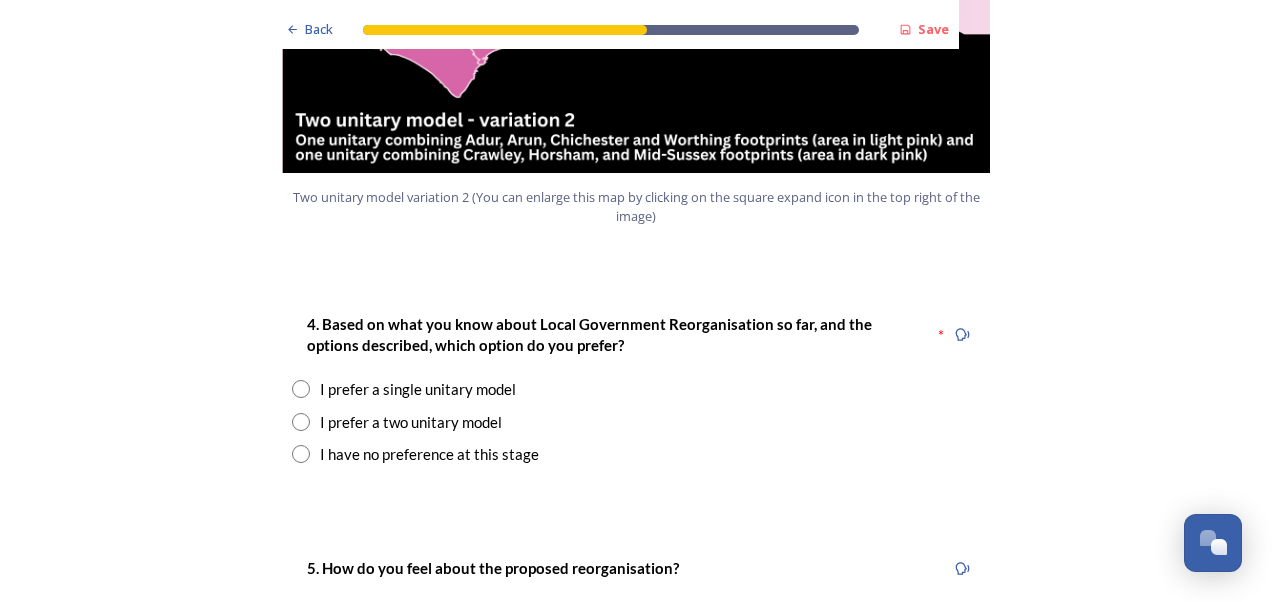 click at bounding box center [301, 389] 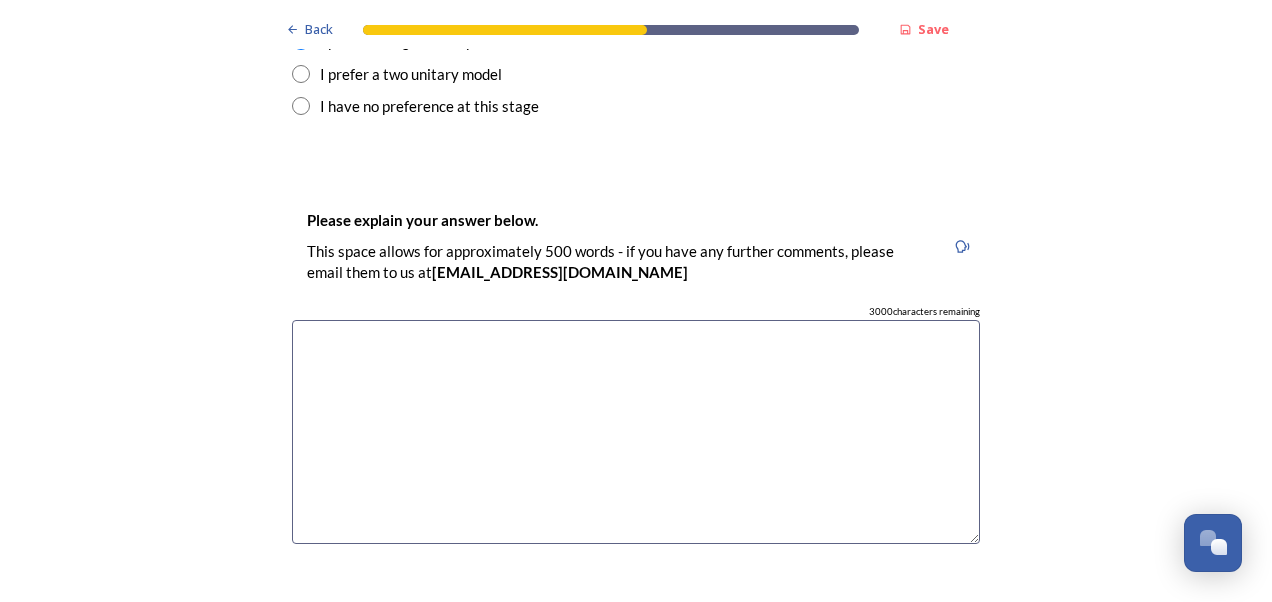 scroll, scrollTop: 2842, scrollLeft: 0, axis: vertical 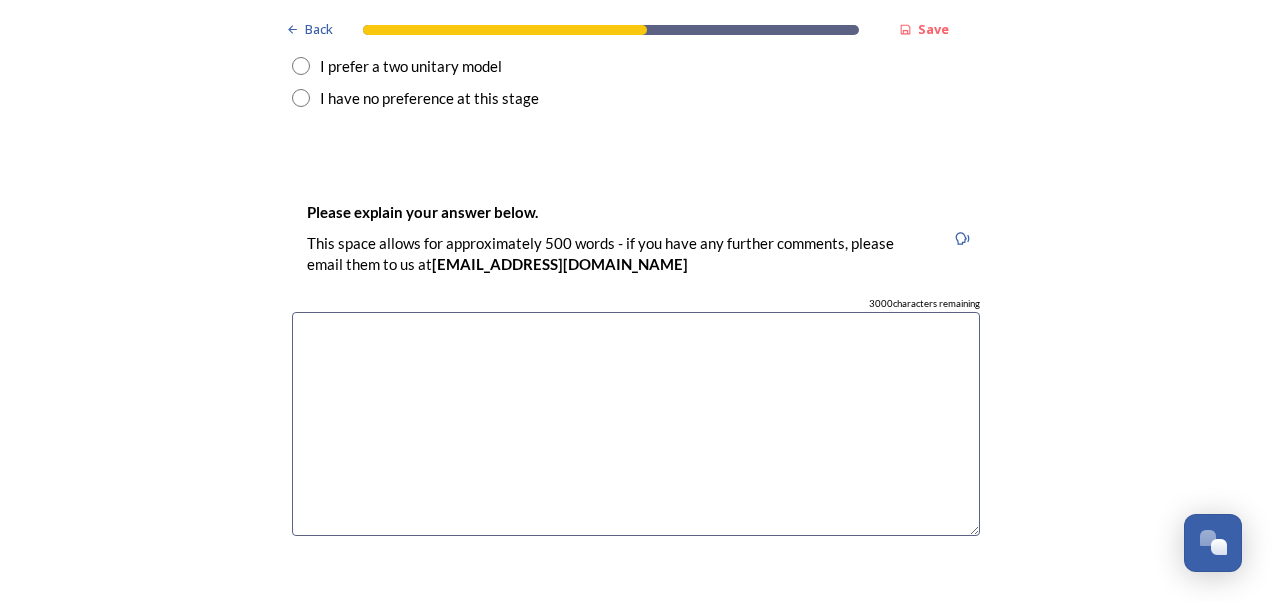 click at bounding box center (636, 424) 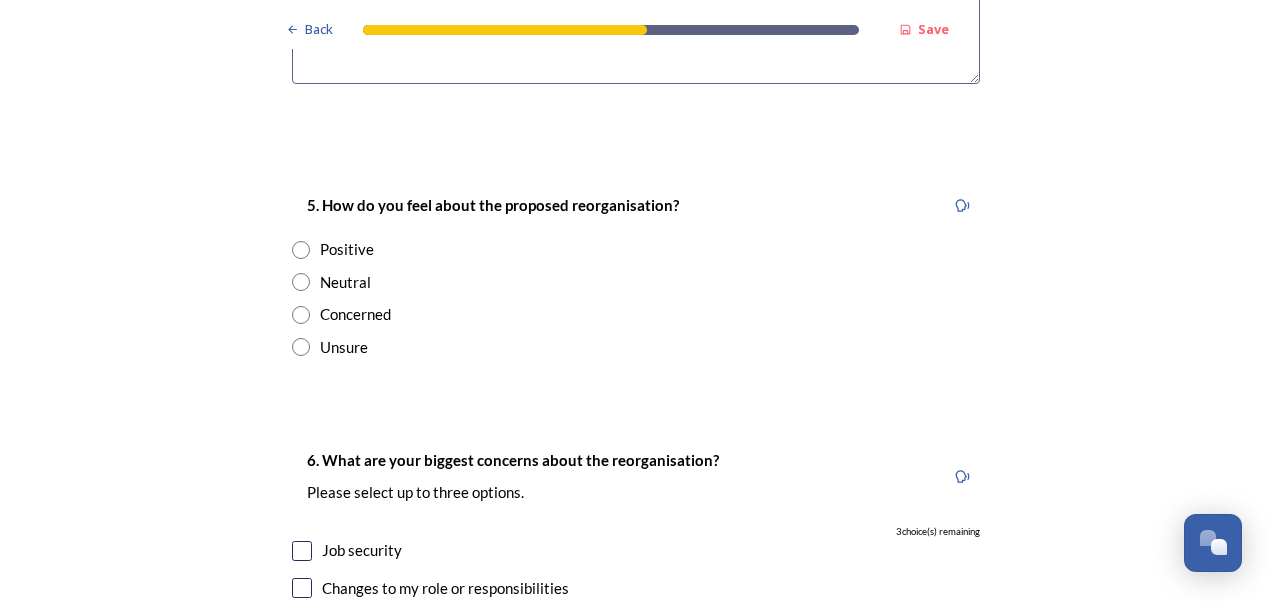 scroll, scrollTop: 3298, scrollLeft: 0, axis: vertical 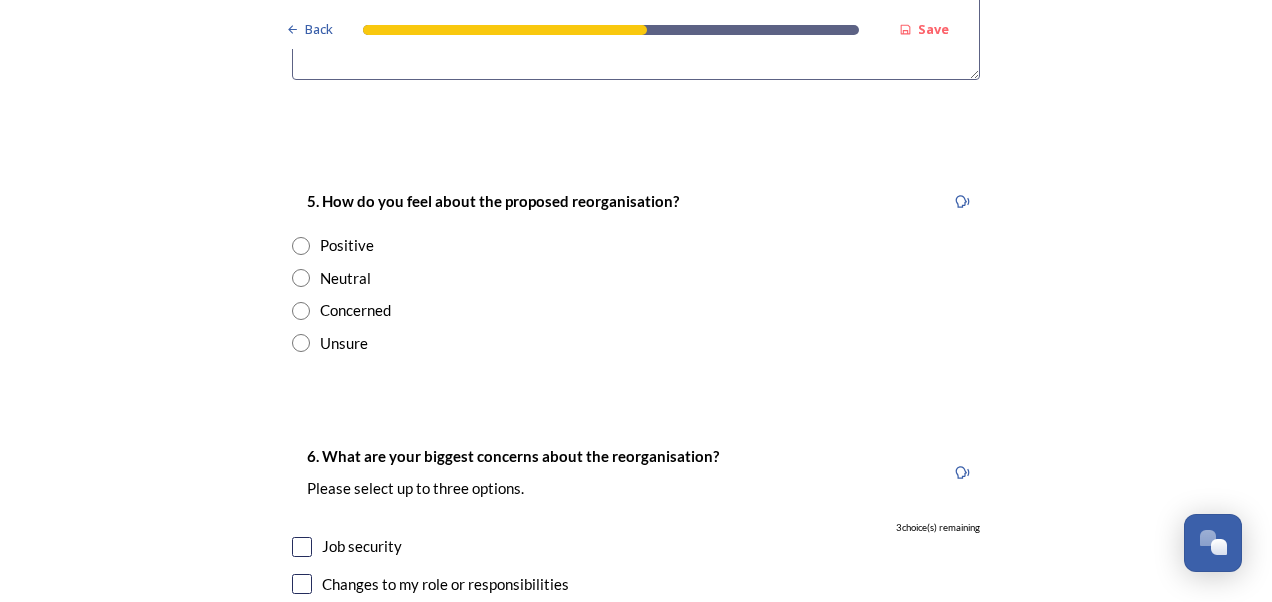 type on "I feel if we are one, there will be services everyone can access which are the same" 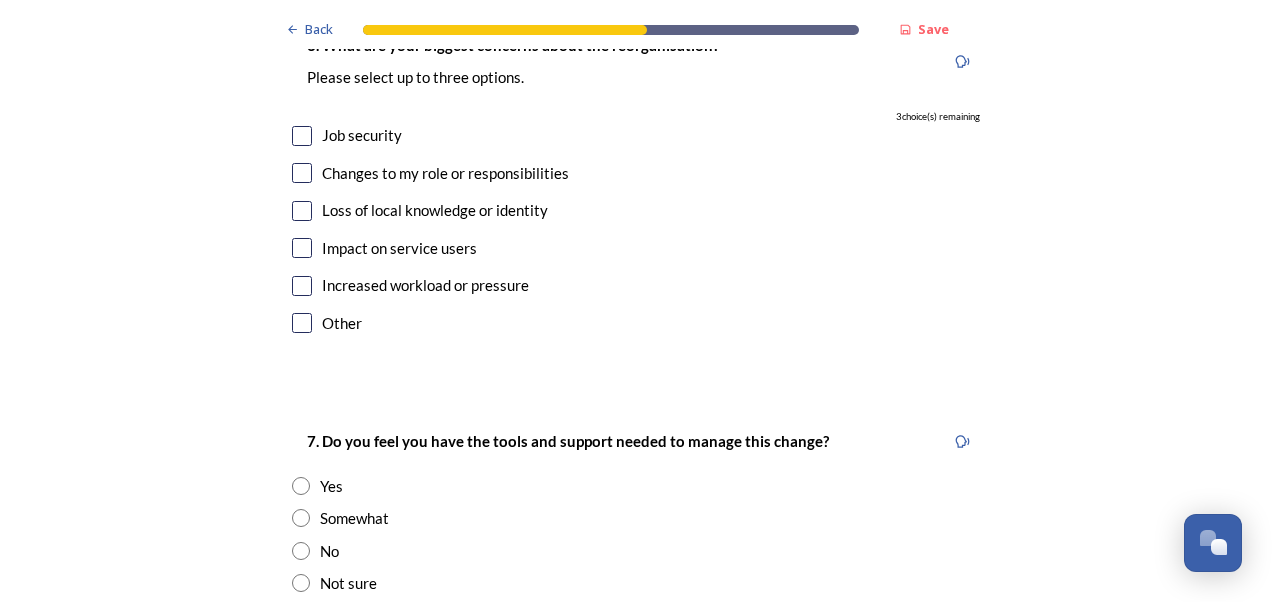 scroll, scrollTop: 3763, scrollLeft: 0, axis: vertical 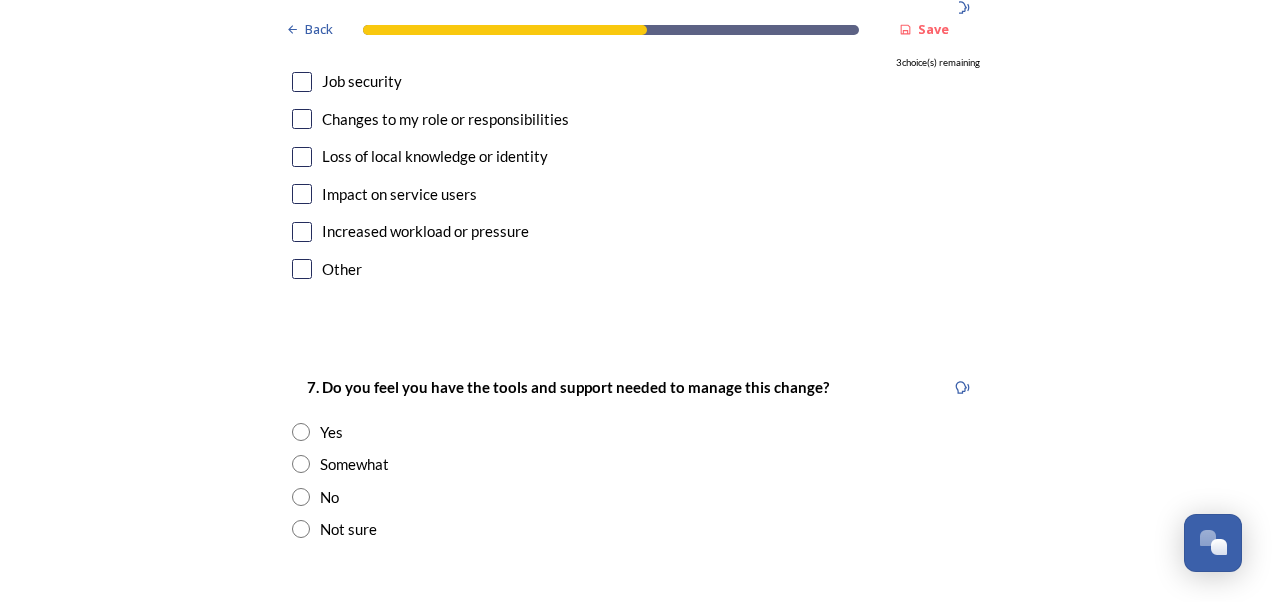 click at bounding box center [302, 157] 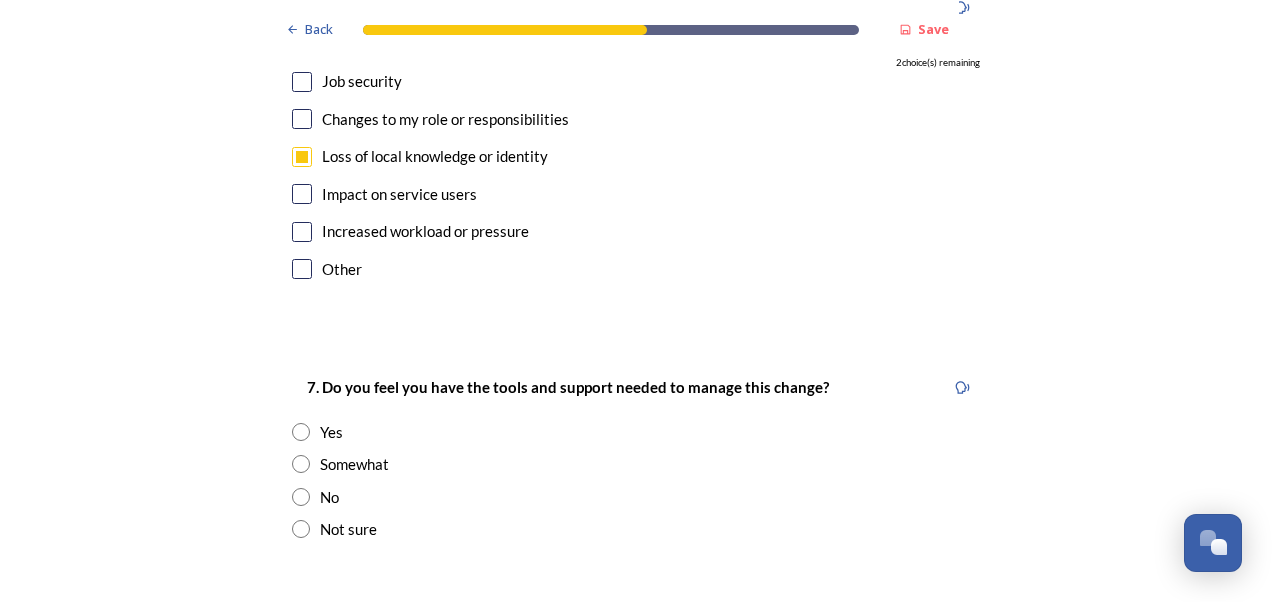 click at bounding box center (302, 119) 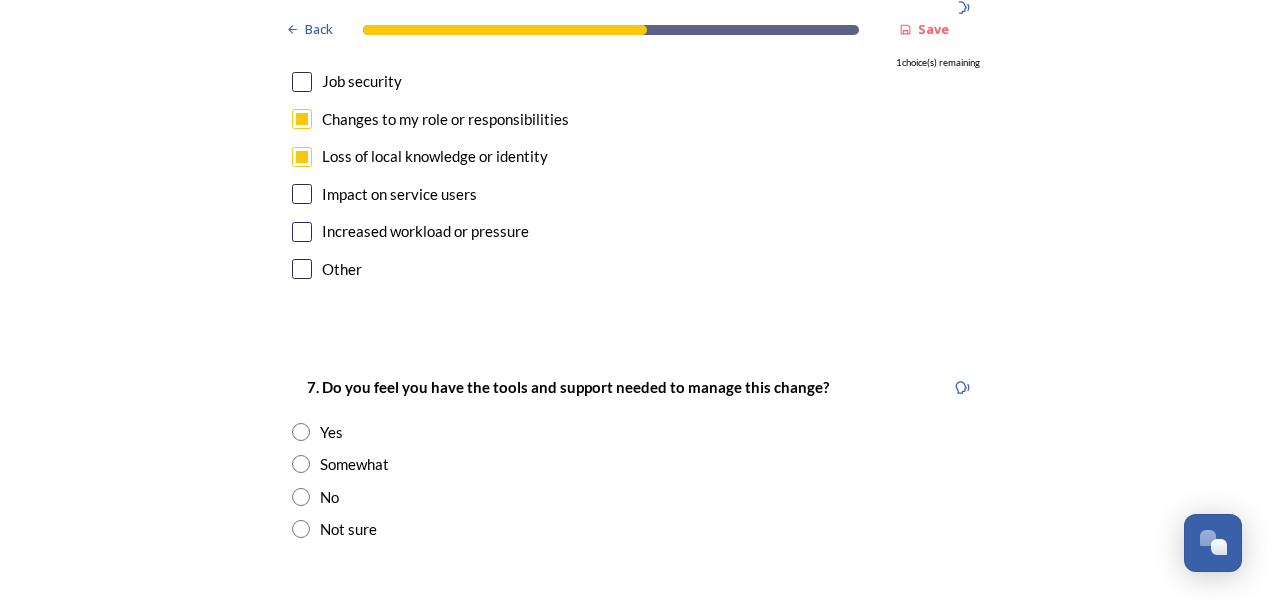 click at bounding box center [302, 157] 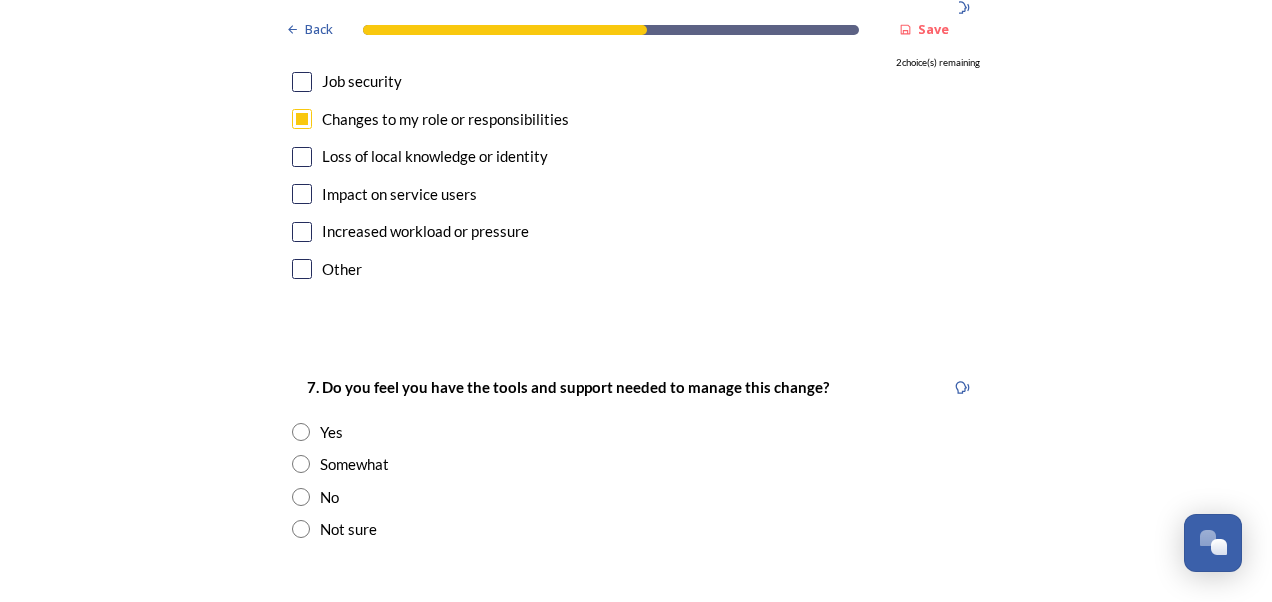 click at bounding box center [302, 194] 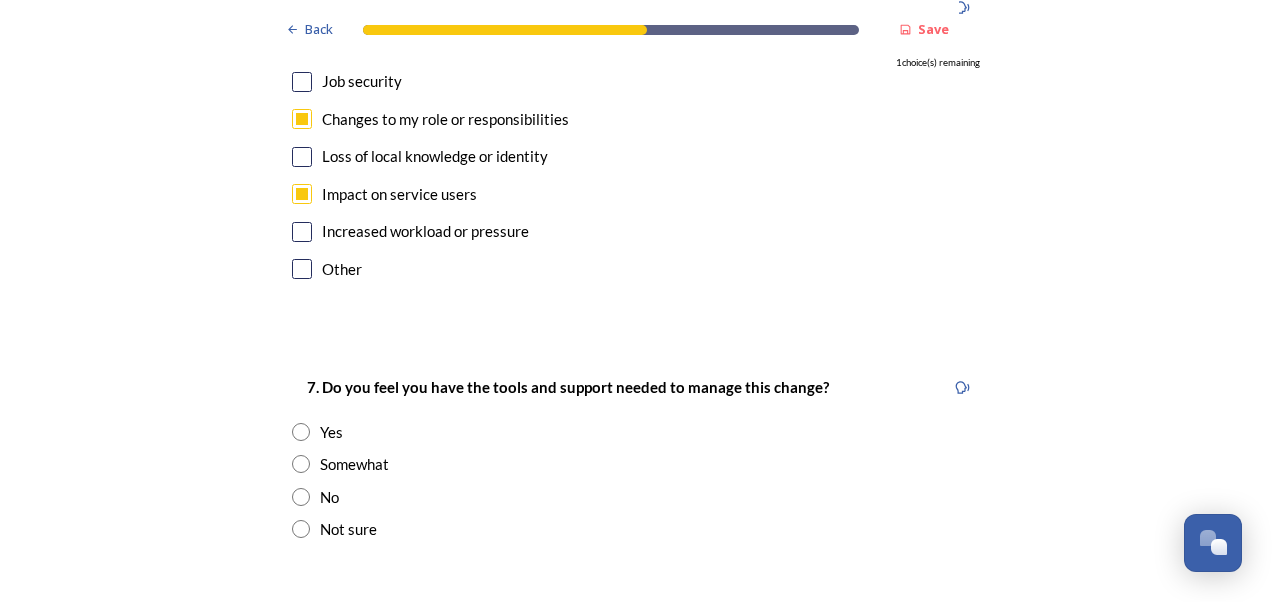 click at bounding box center (301, 432) 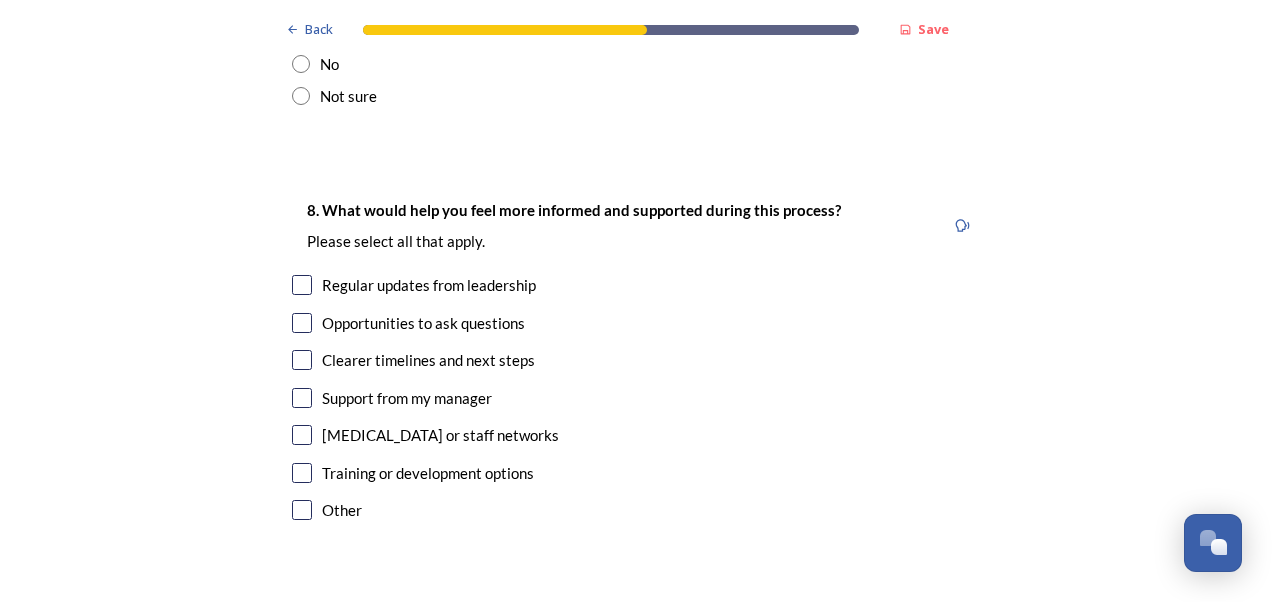 scroll, scrollTop: 4227, scrollLeft: 0, axis: vertical 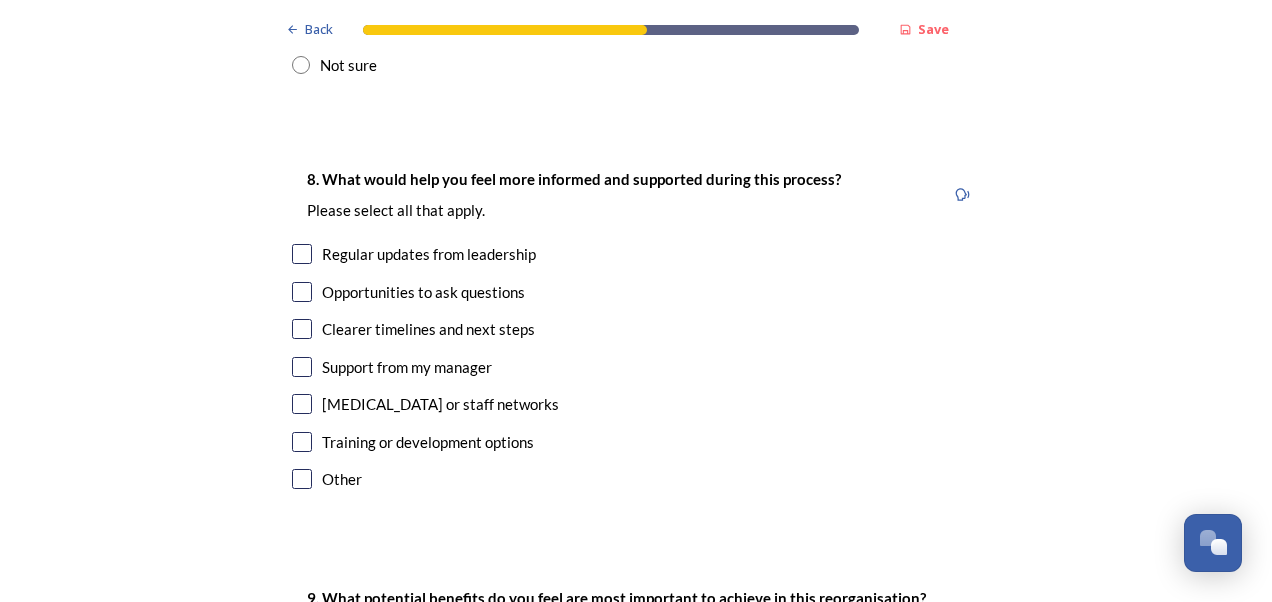 click at bounding box center [302, 254] 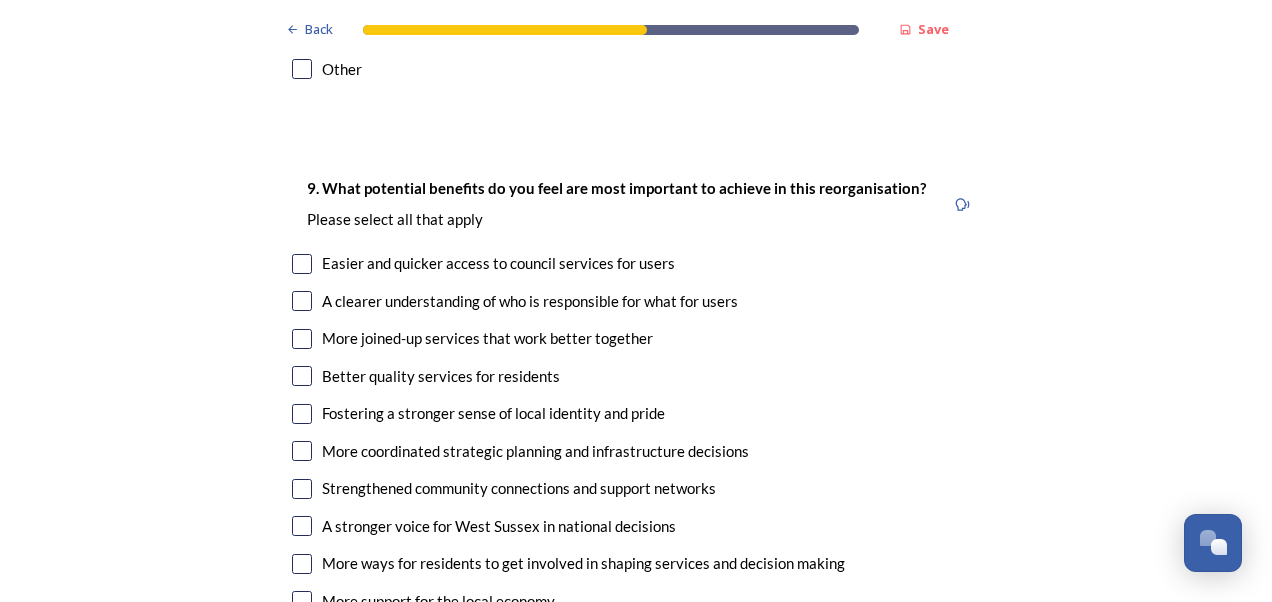 scroll, scrollTop: 4653, scrollLeft: 0, axis: vertical 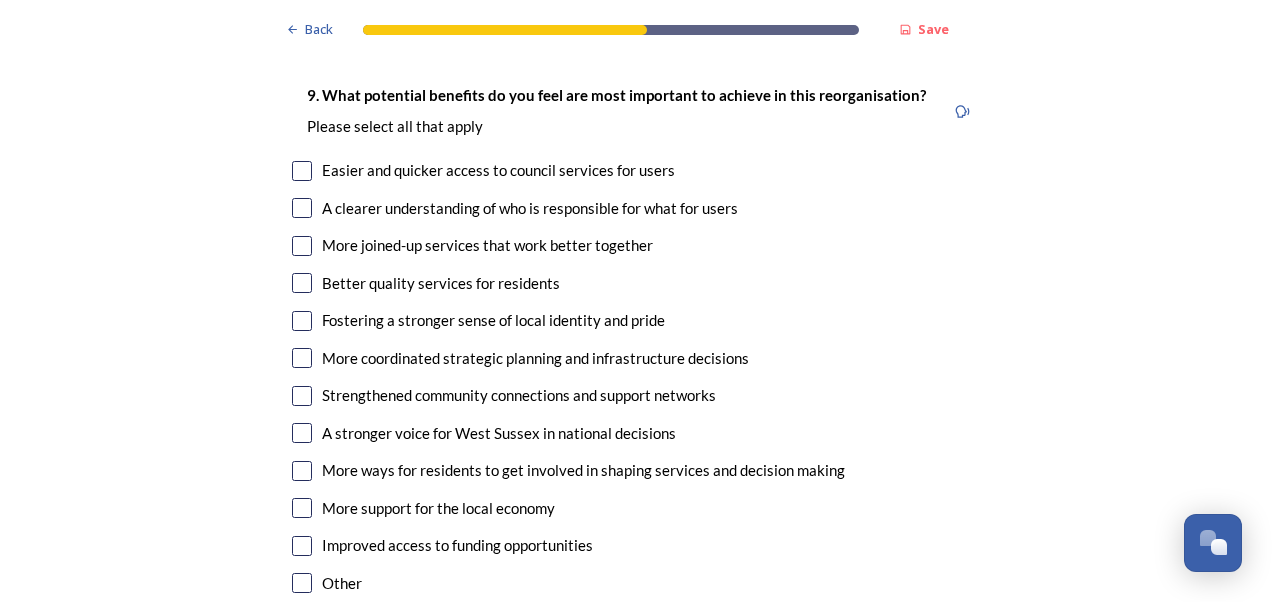 click at bounding box center [302, 208] 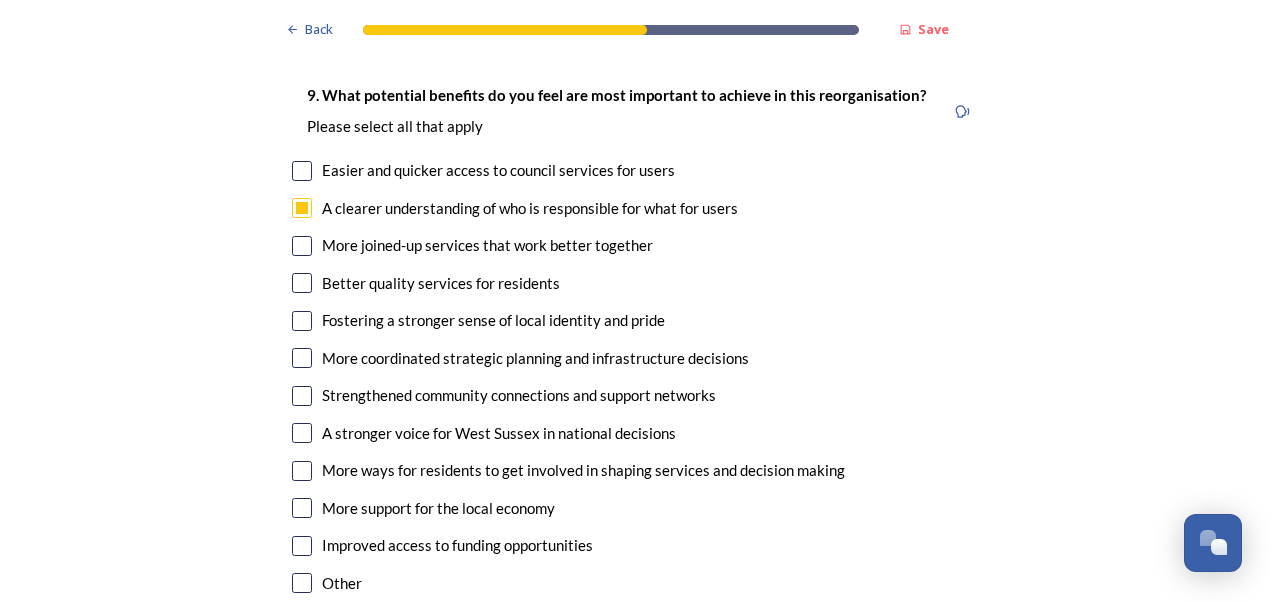 click at bounding box center [302, 246] 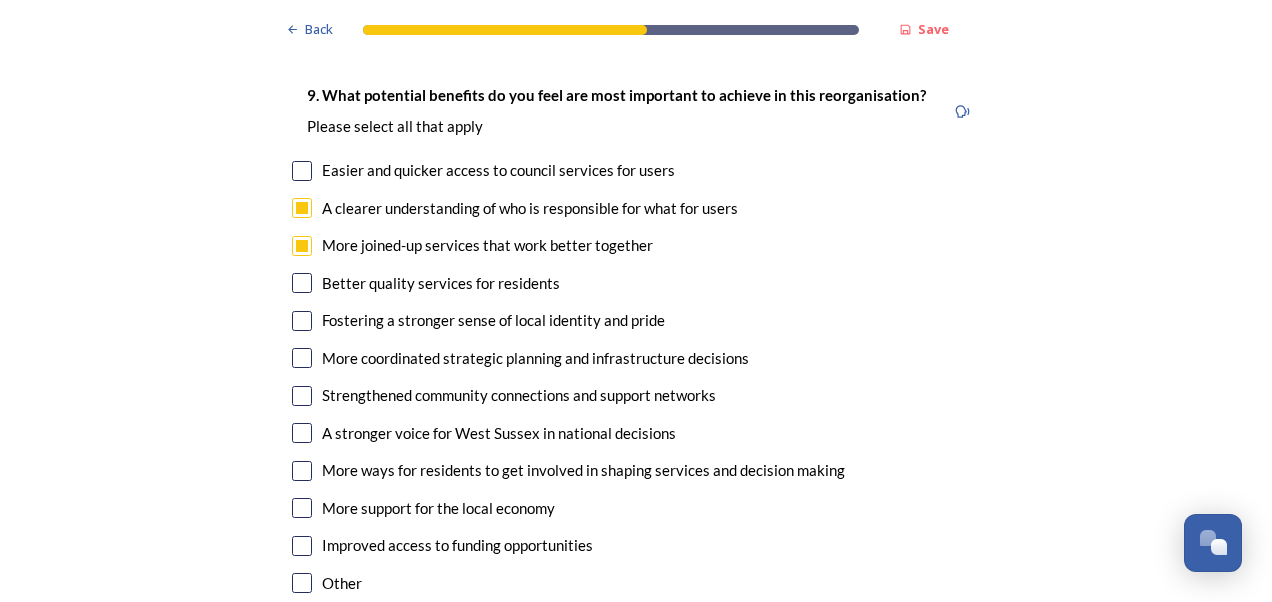 click at bounding box center (302, 321) 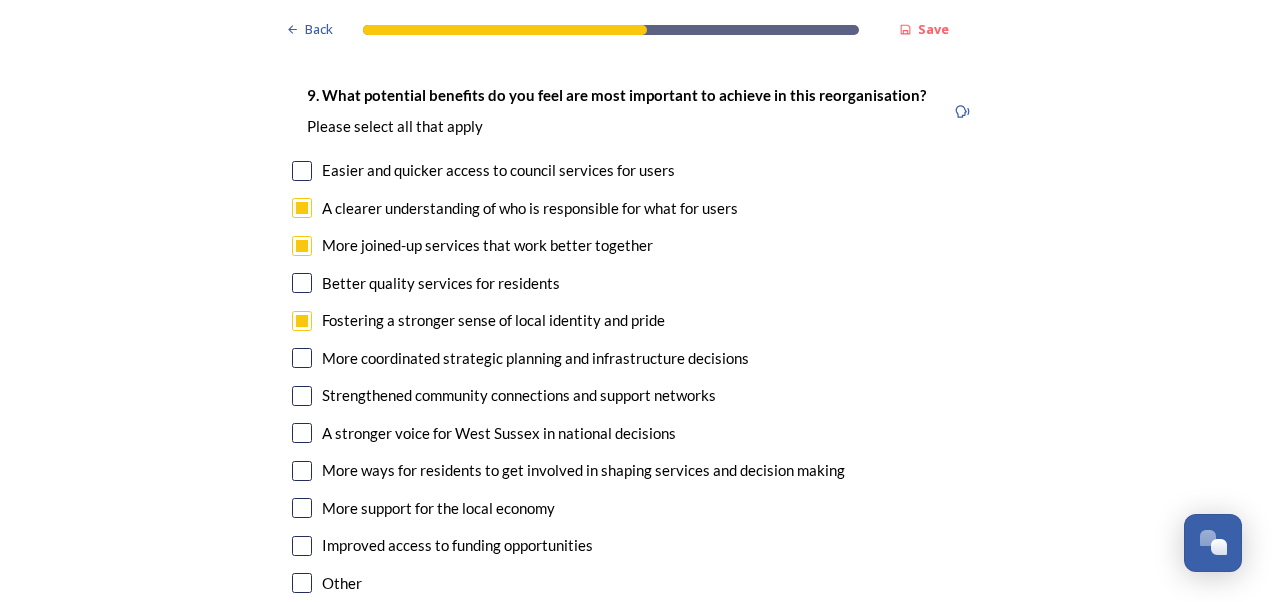 click at bounding box center [302, 433] 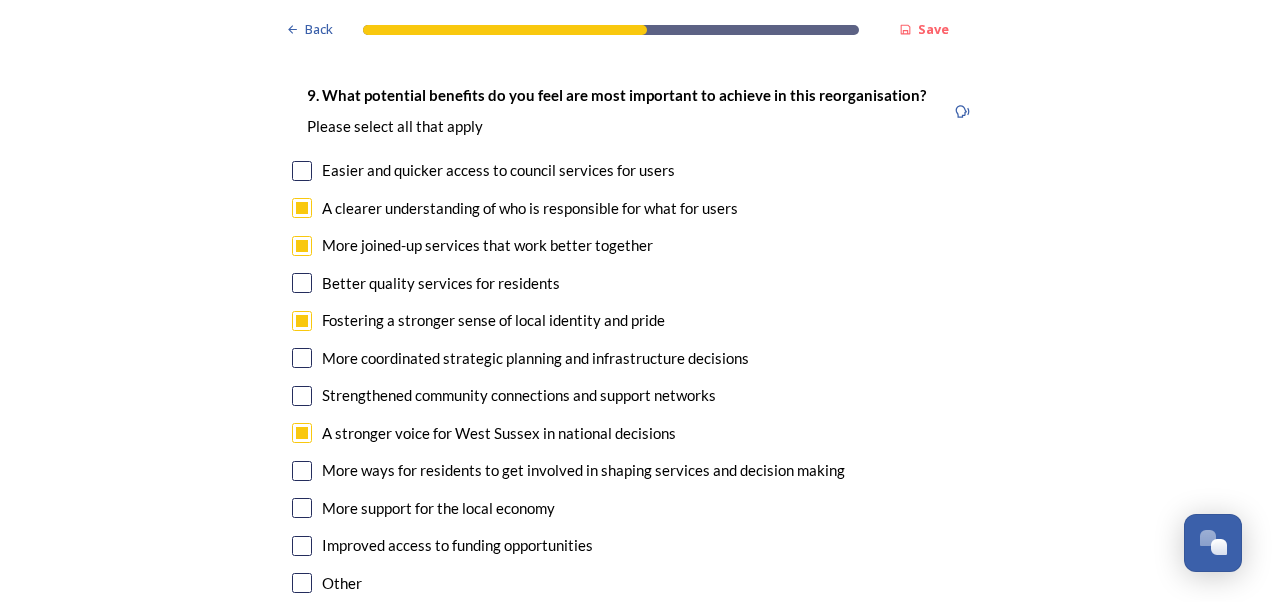 drag, startPoint x: 1267, startPoint y: 451, endPoint x: 1090, endPoint y: 531, distance: 194.23955 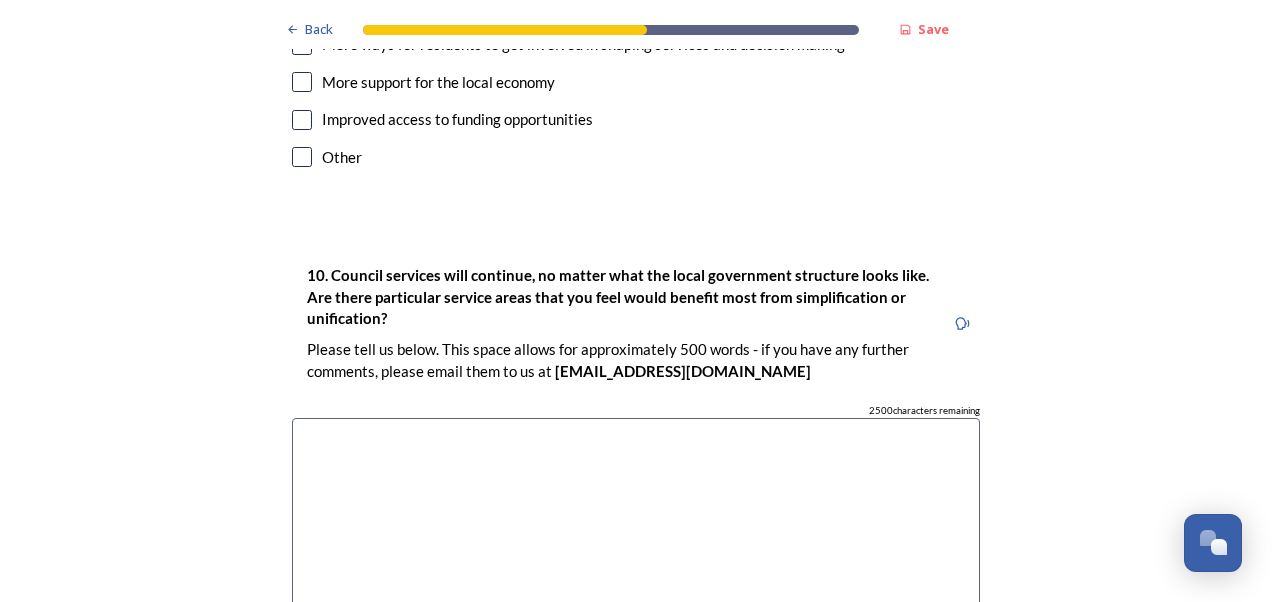 scroll, scrollTop: 5171, scrollLeft: 0, axis: vertical 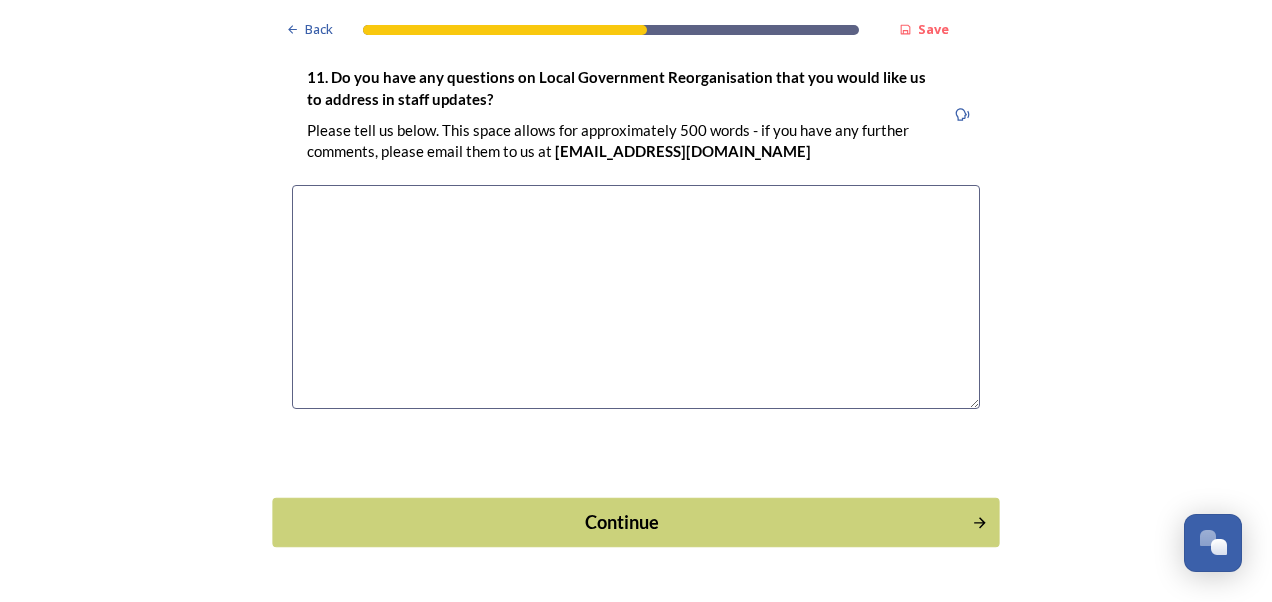click on "Continue" at bounding box center [622, 522] 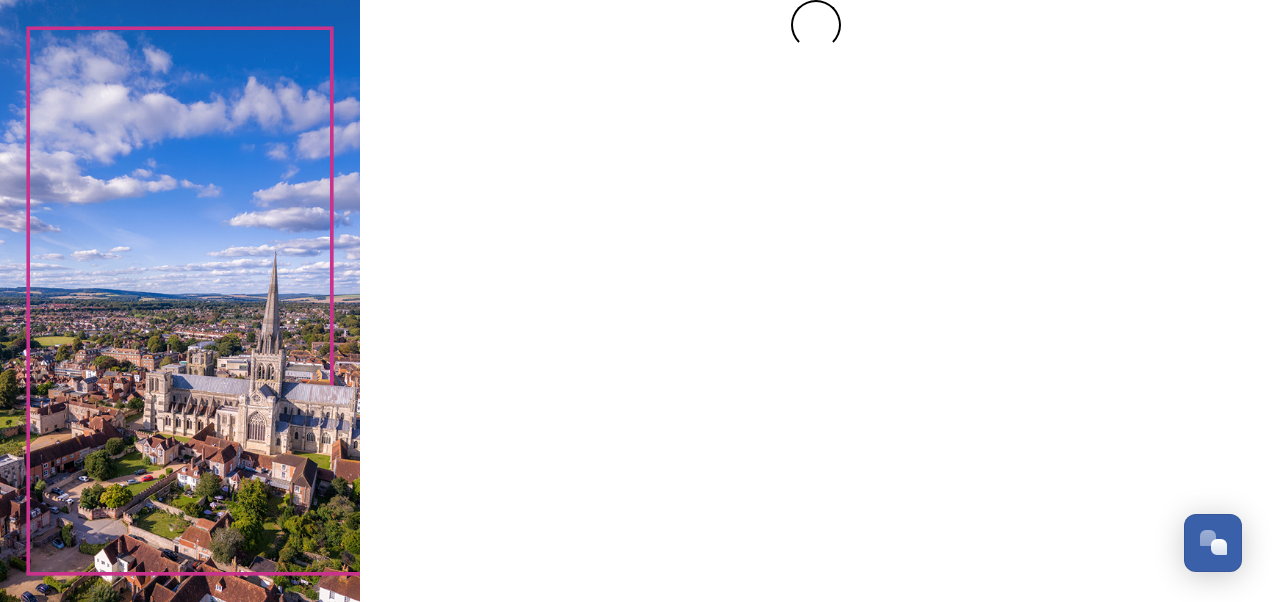 scroll, scrollTop: 0, scrollLeft: 0, axis: both 